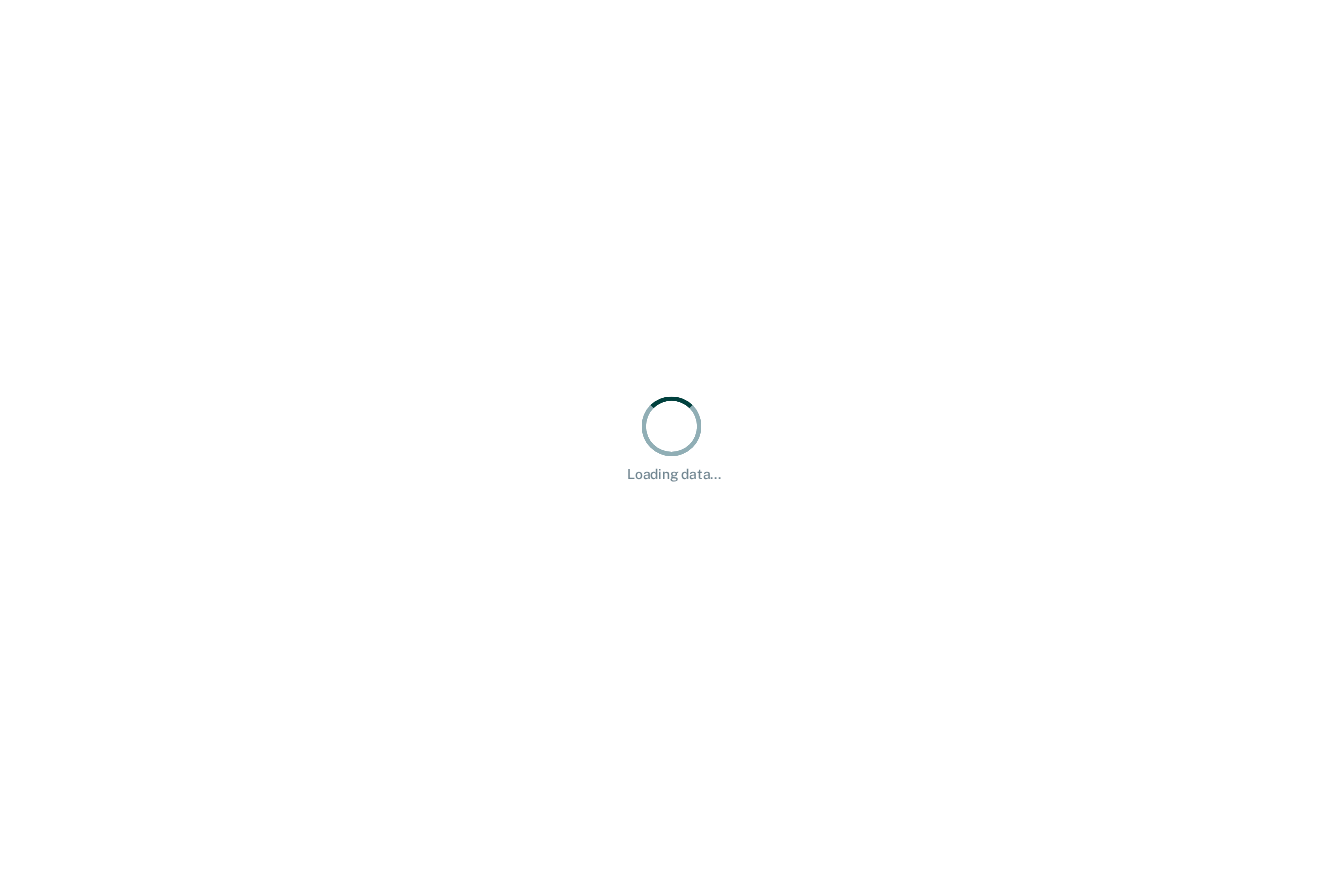 scroll, scrollTop: 0, scrollLeft: 0, axis: both 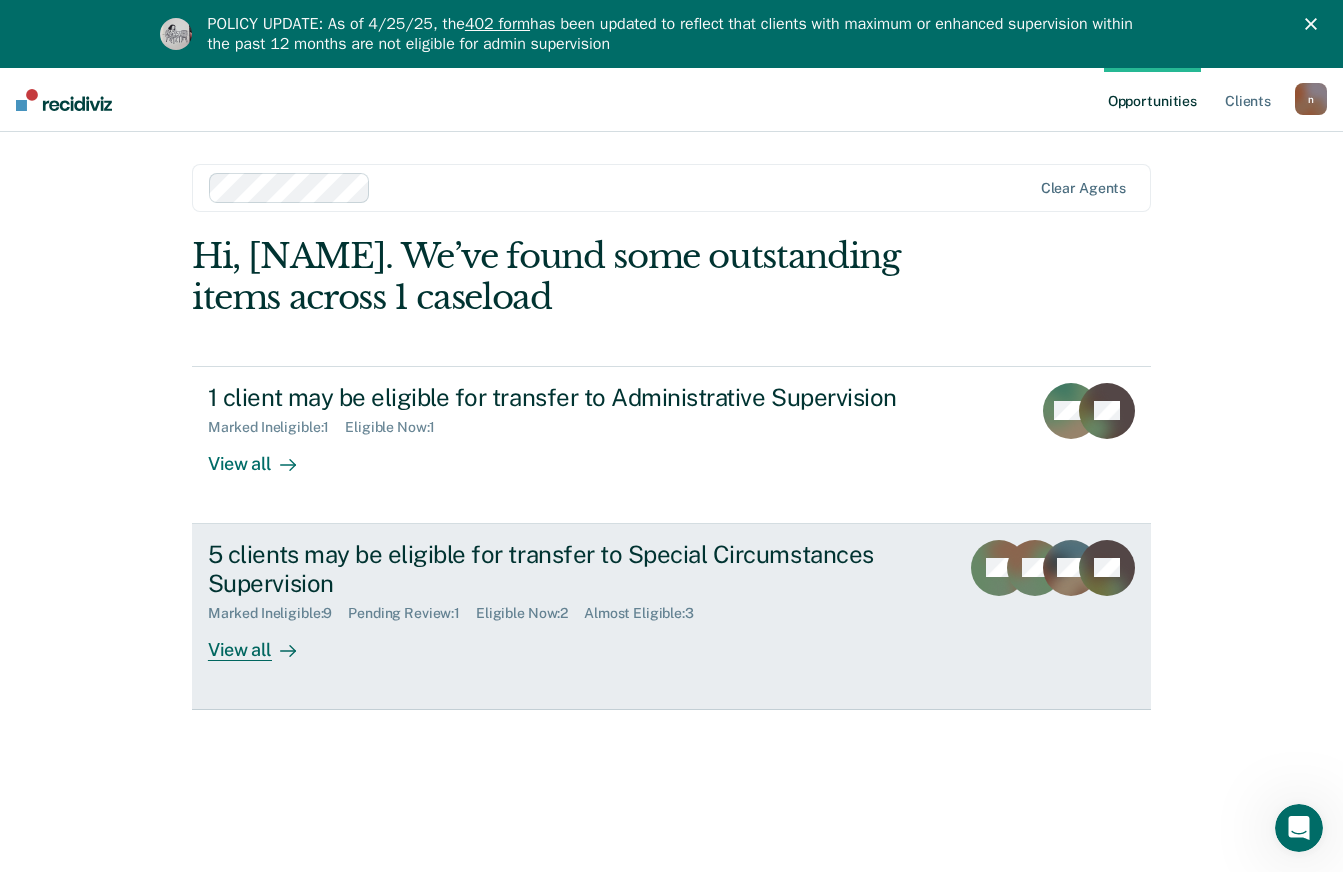 click on "5 clients may be eligible for transfer to Special Circumstances Supervision" at bounding box center [559, 569] 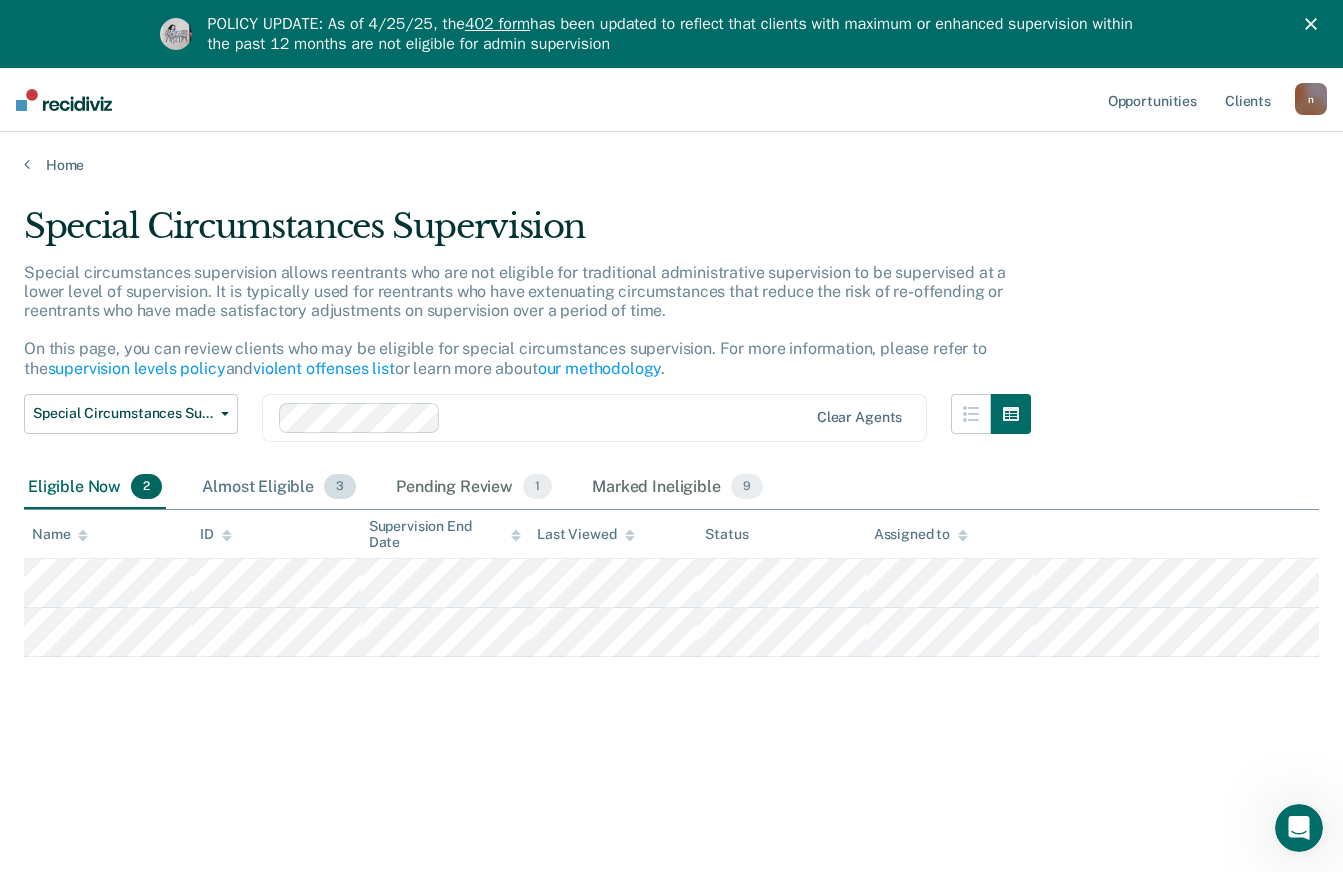 click on "Almost Eligible 3" at bounding box center [279, 488] 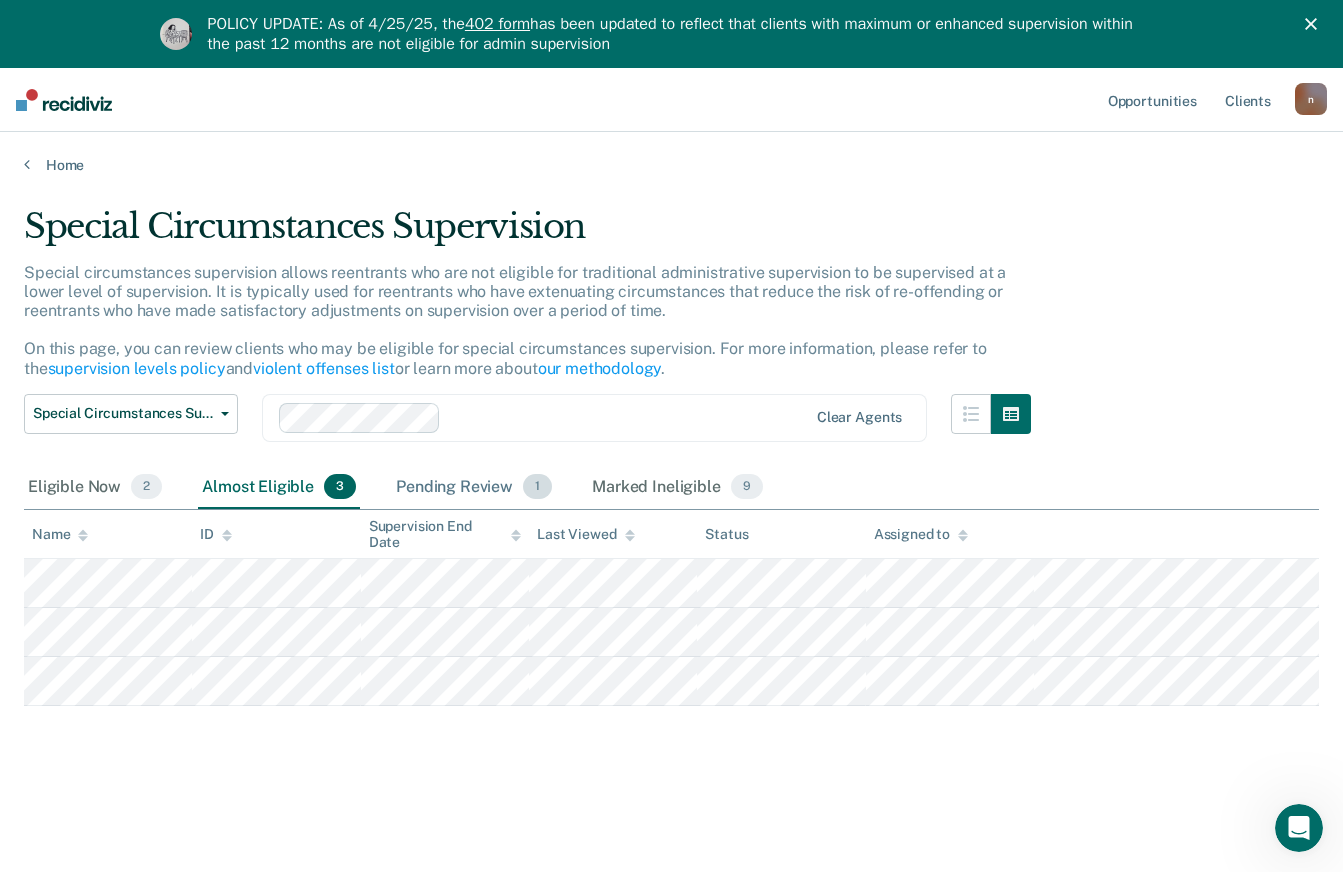 click on "Pending Review 1" at bounding box center [474, 488] 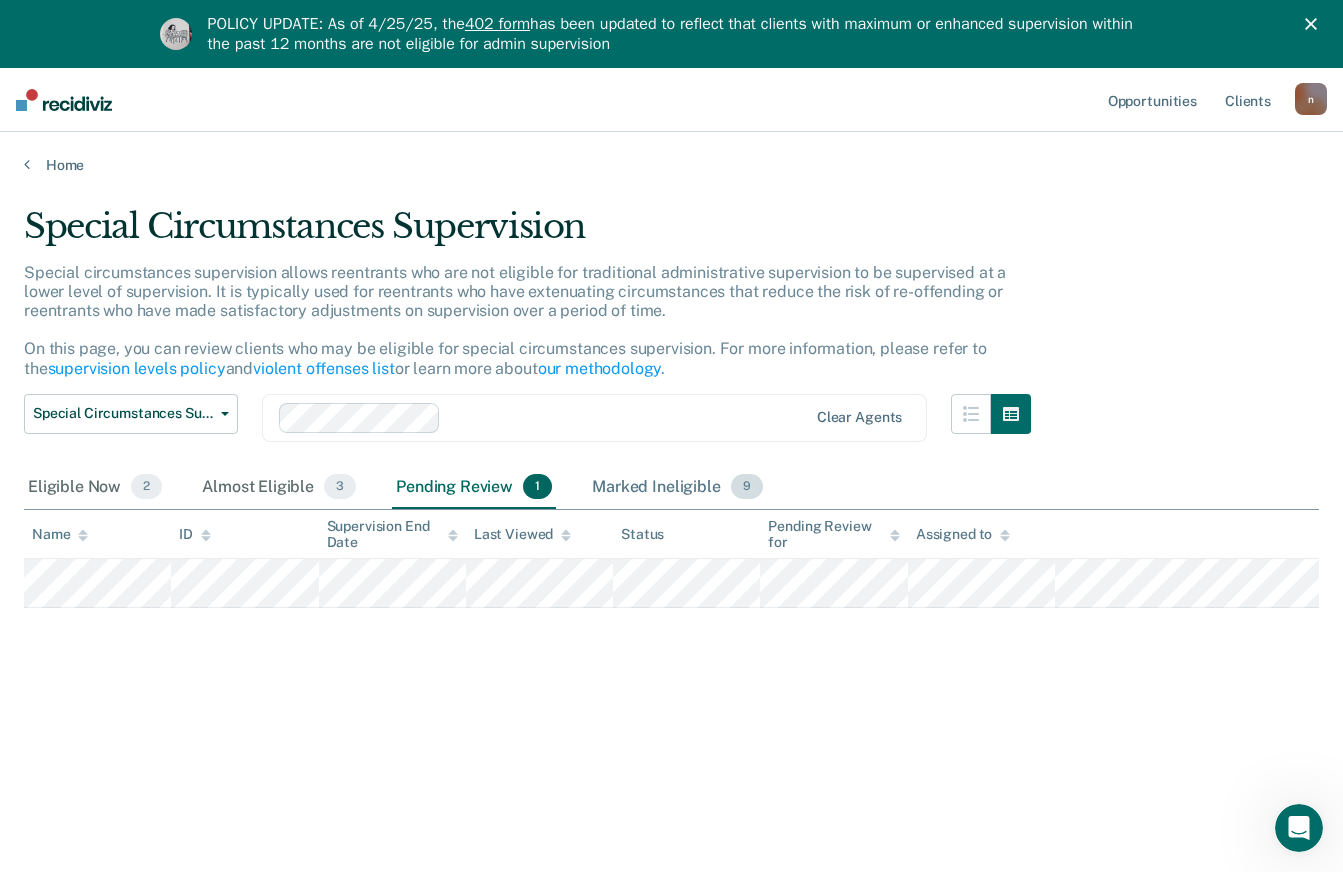 click on "Marked Ineligible 9" at bounding box center [677, 488] 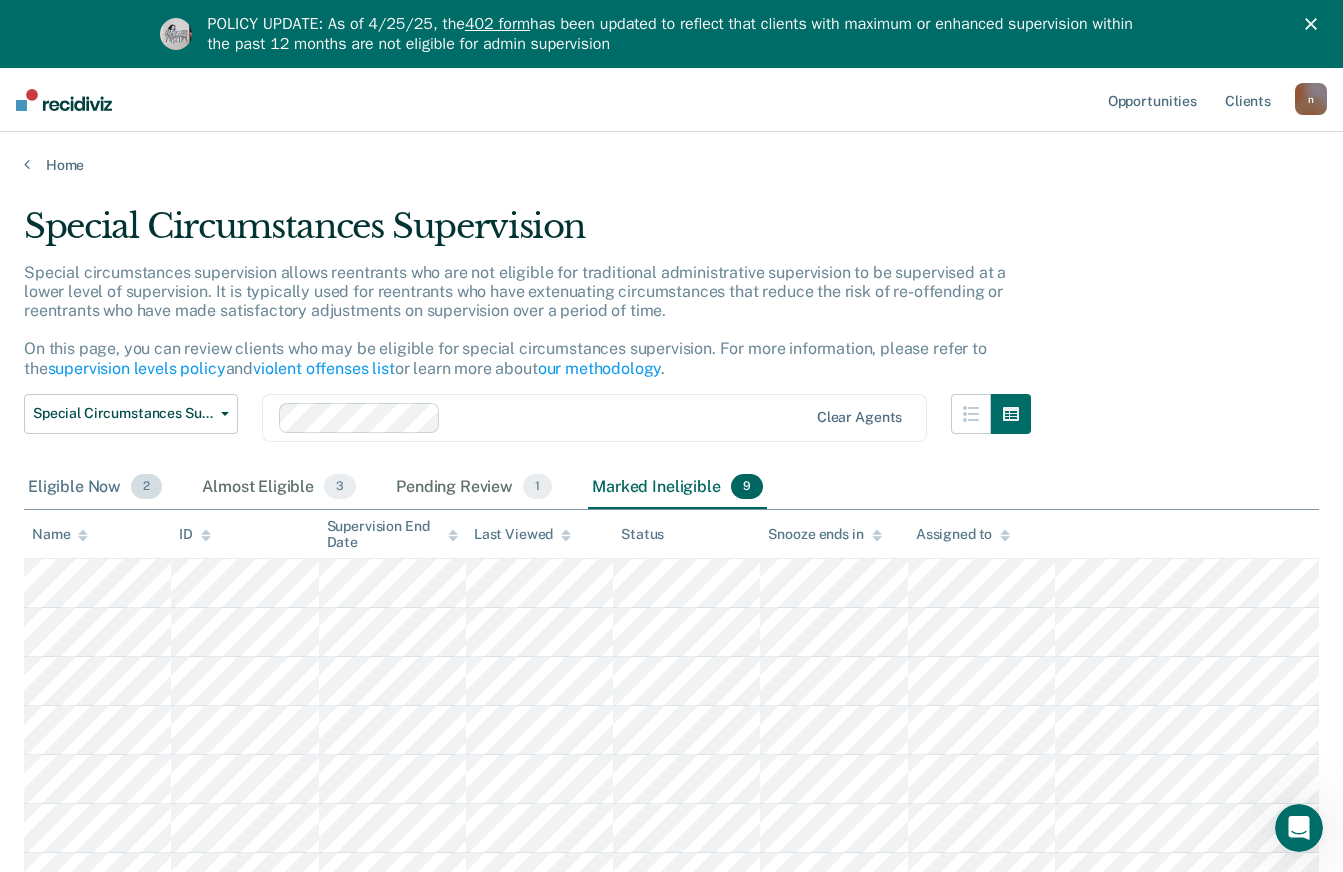 click on "Eligible Now 2" at bounding box center [95, 488] 